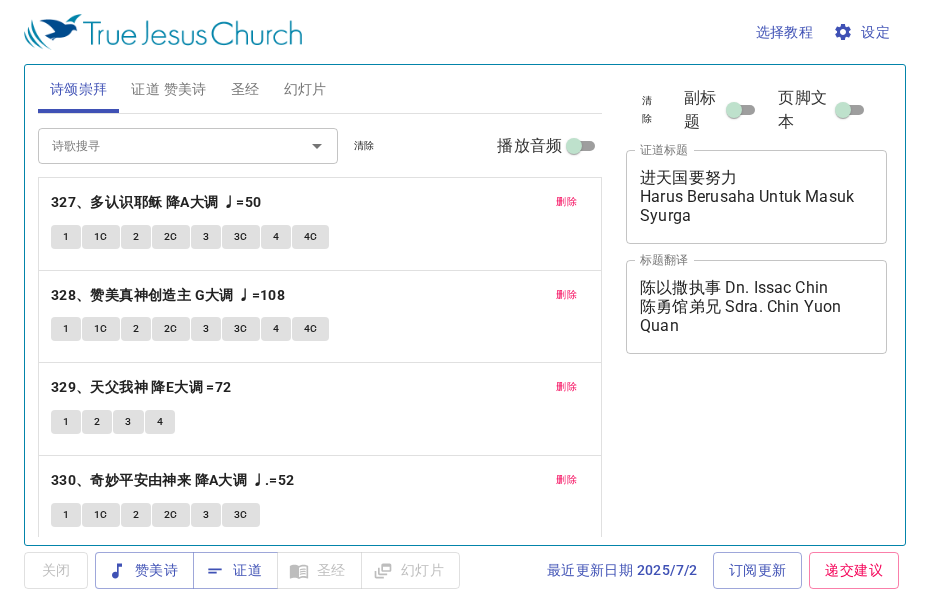 scroll, scrollTop: 0, scrollLeft: 0, axis: both 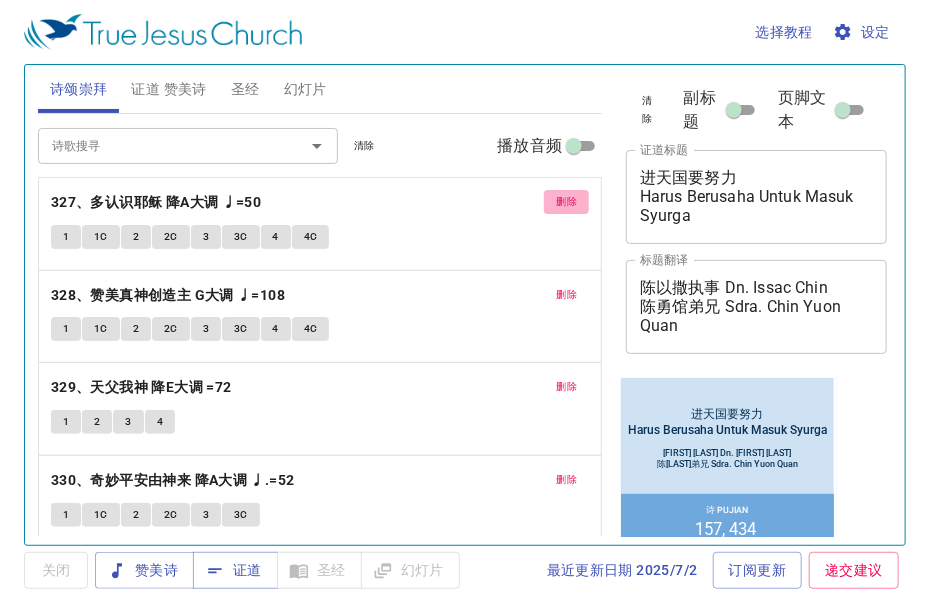 click on "删除" at bounding box center (566, 202) 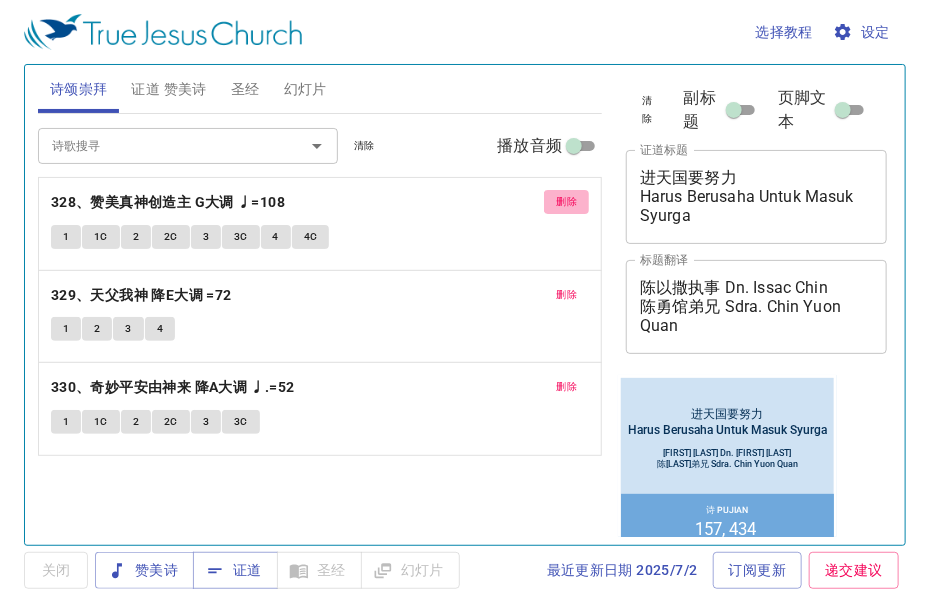 click on "删除" at bounding box center (566, 202) 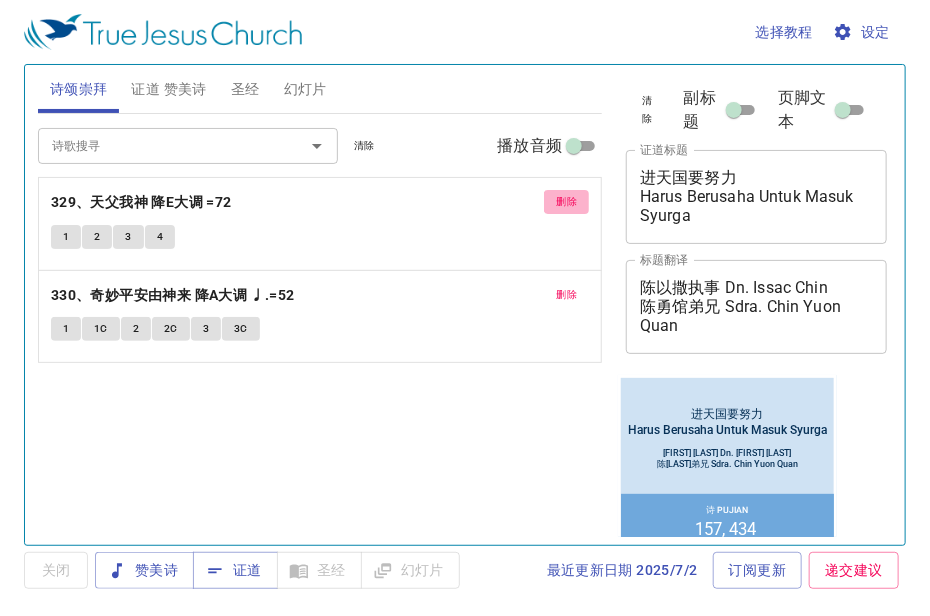 click on "删除" at bounding box center (566, 202) 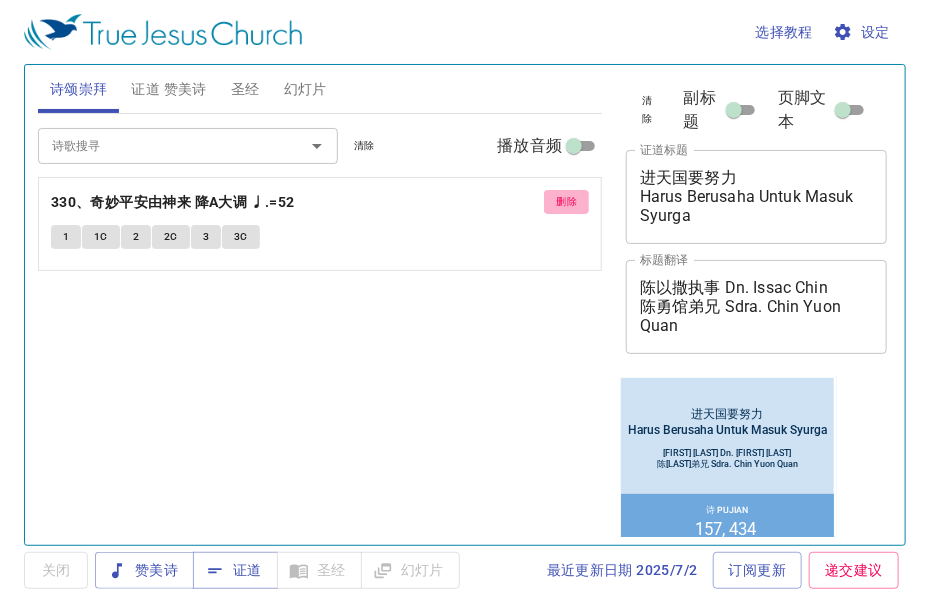 click on "删除" at bounding box center (566, 202) 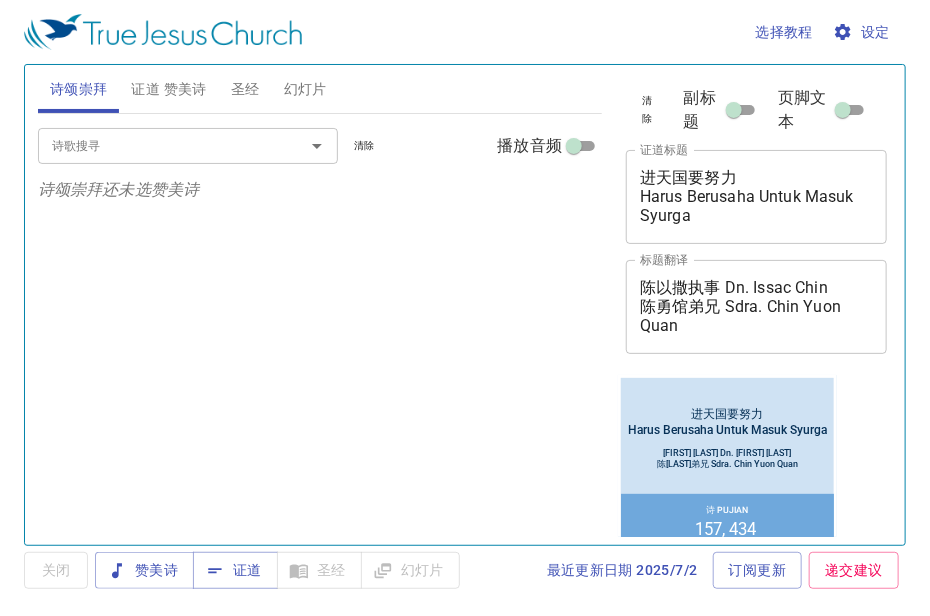 click on "诗歌搜寻" at bounding box center [158, 145] 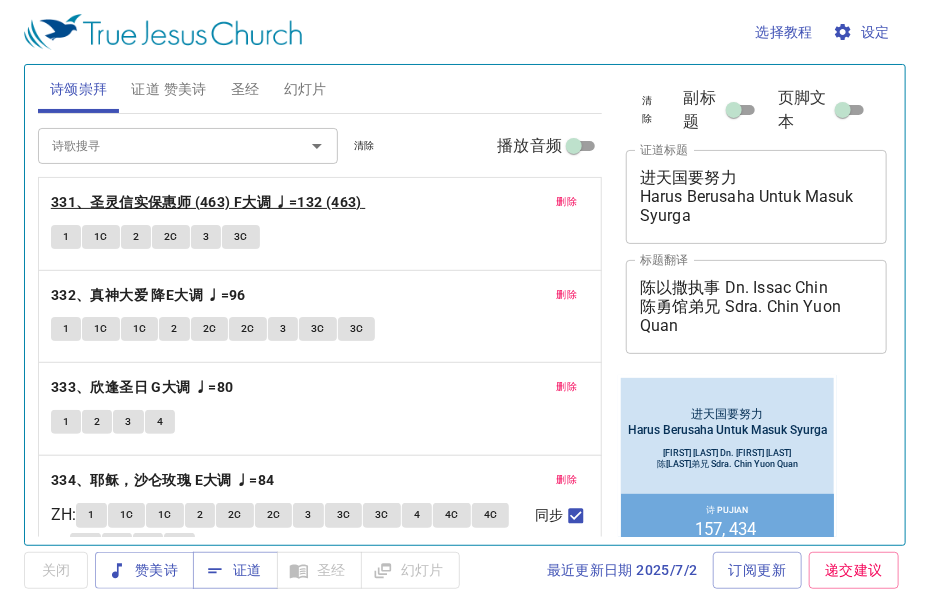 click on "331、圣灵信实保惠师 (463) F大调 ♩=132 (463)" at bounding box center [206, 202] 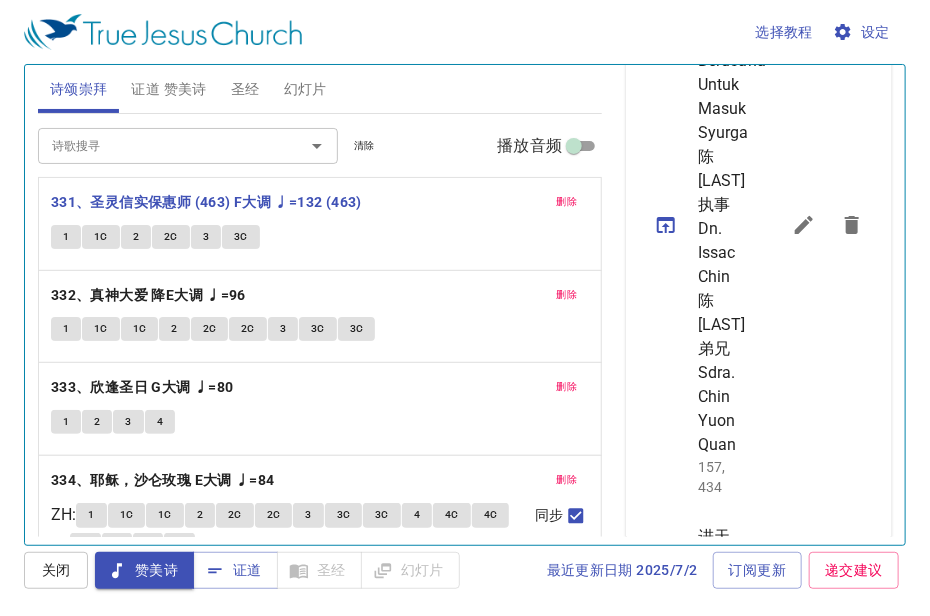 scroll, scrollTop: 800, scrollLeft: 0, axis: vertical 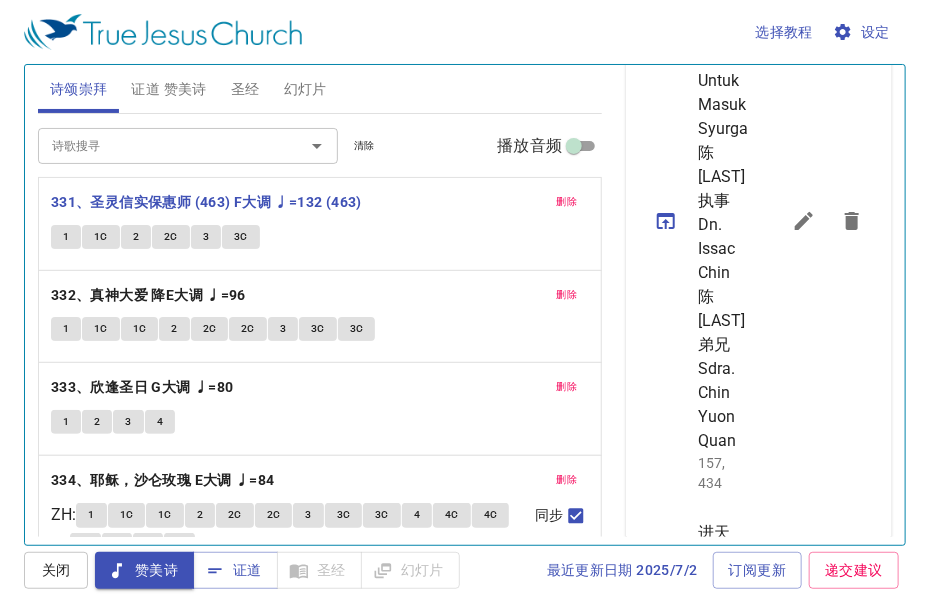 click at bounding box center (804, 221) 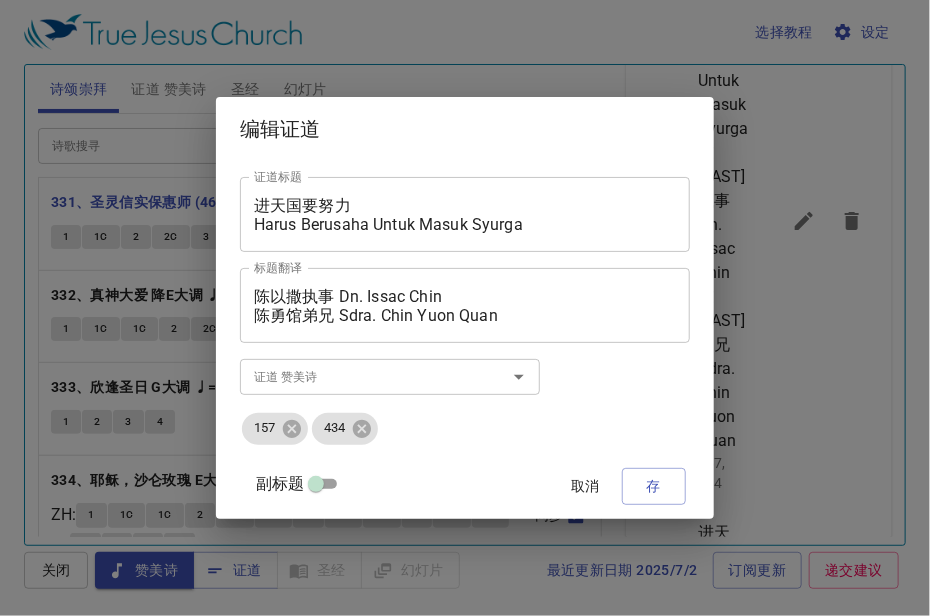 click on "陈以撒执事 Dn. Issac Chin
陈勇馆弟兄 Sdra. Chin Yuon Quan" at bounding box center [465, 306] 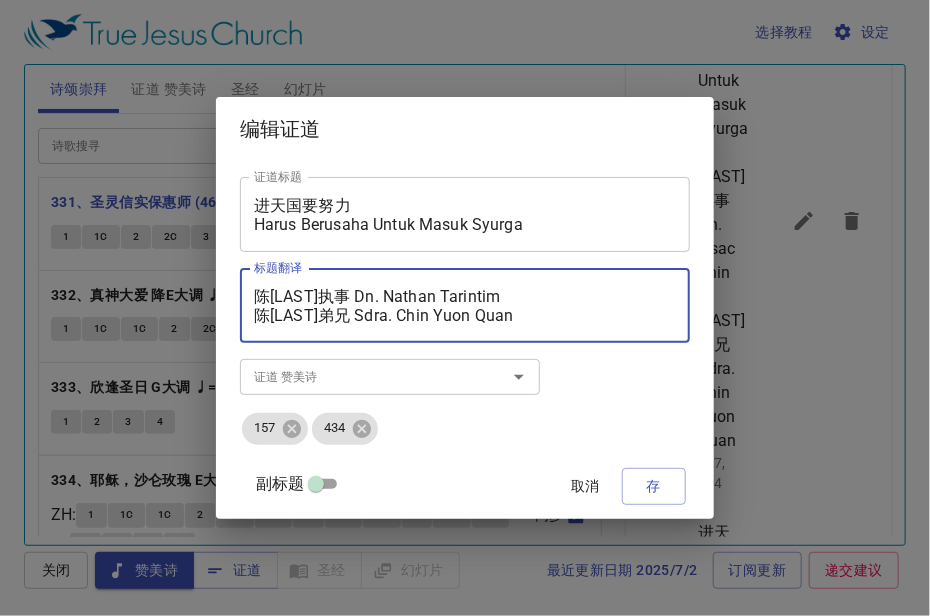 click on "陈以撒执事 Dn. Nathan Tarintim
陈勇馆弟兄 Sdra. Chin Yuon Quan" at bounding box center [465, 306] 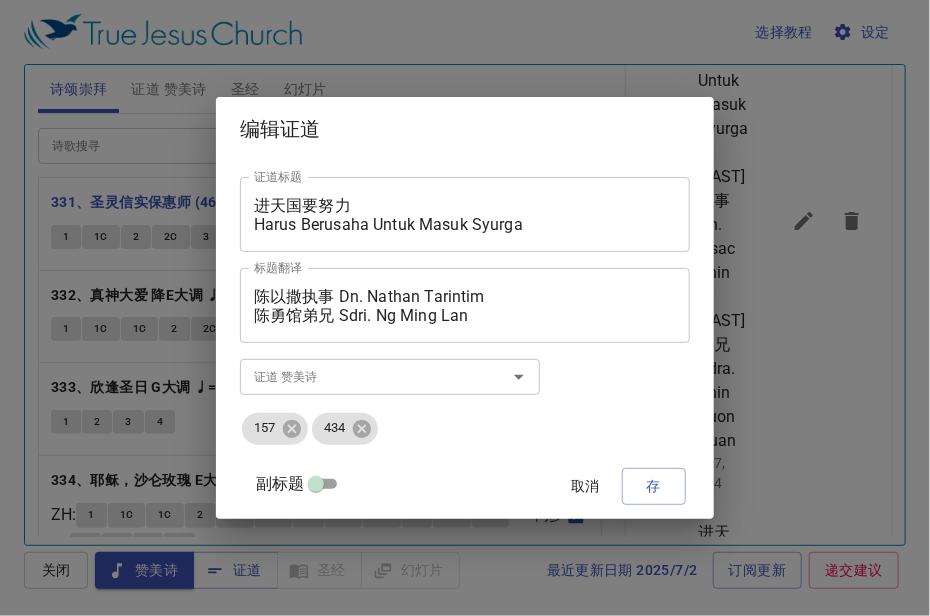 drag, startPoint x: 270, startPoint y: 299, endPoint x: 332, endPoint y: 299, distance: 62 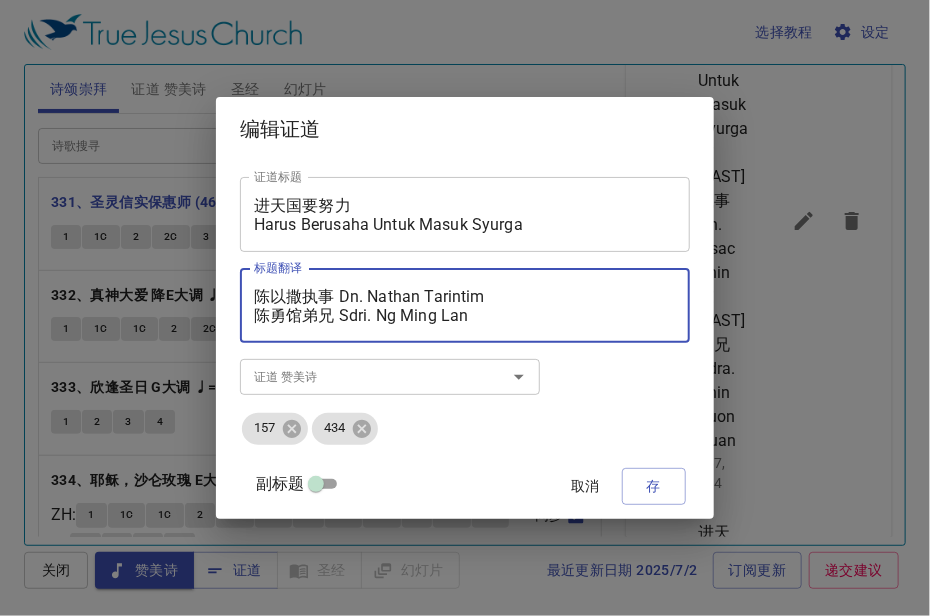 drag, startPoint x: 325, startPoint y: 299, endPoint x: 241, endPoint y: 299, distance: 84 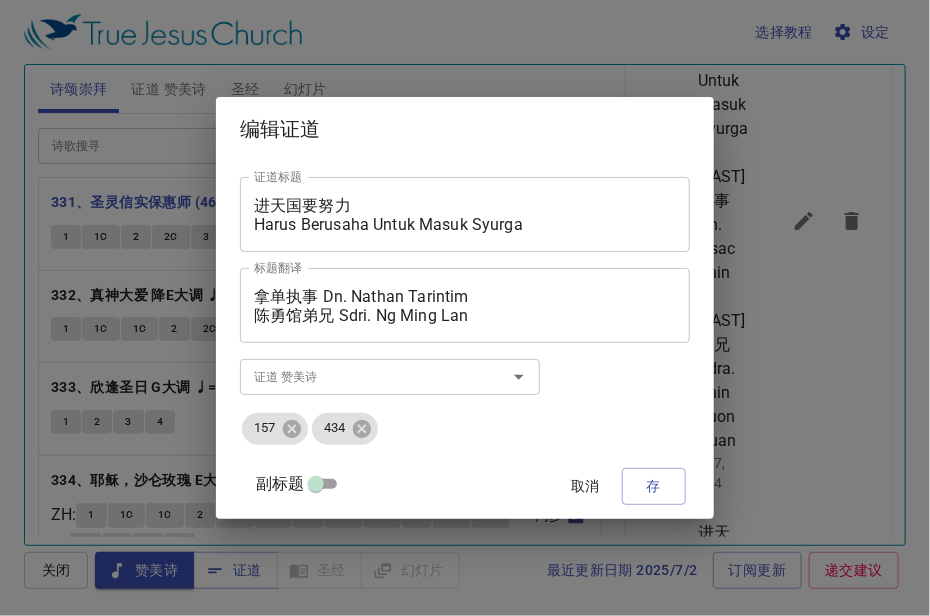 drag, startPoint x: 272, startPoint y: 310, endPoint x: 344, endPoint y: 307, distance: 72.06247 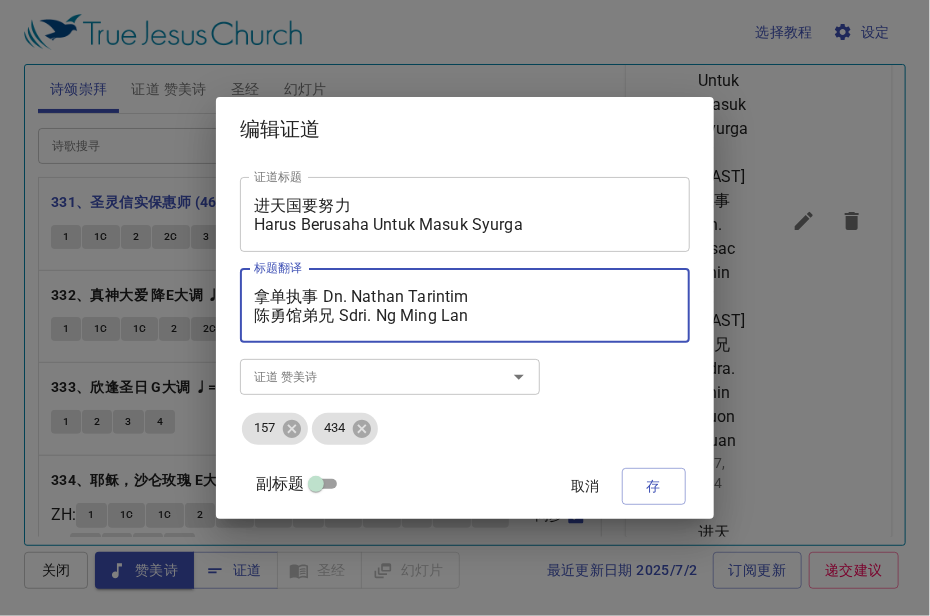 drag, startPoint x: 344, startPoint y: 307, endPoint x: 276, endPoint y: 311, distance: 68.117546 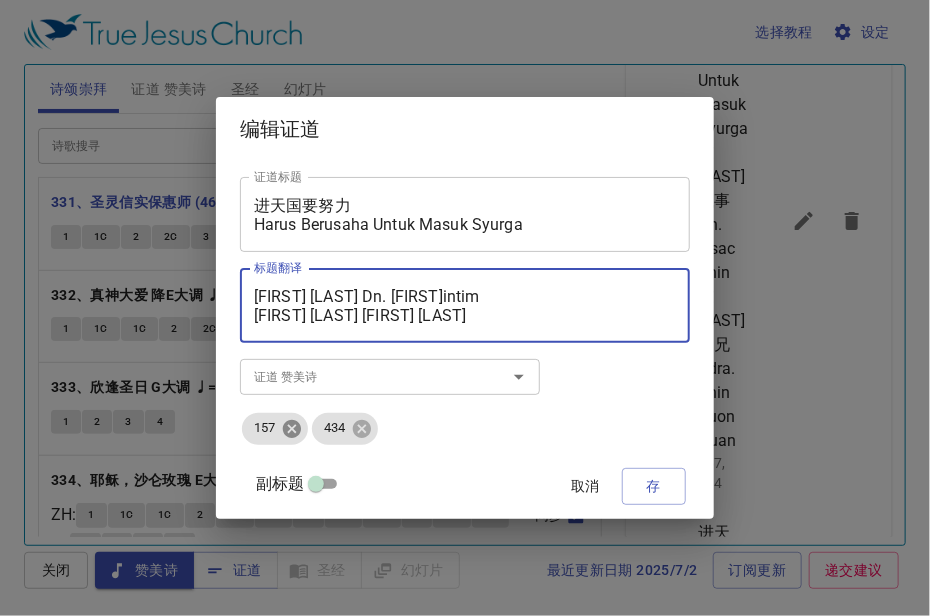 type on "拿单执事 Dn. Nathan Tarintim
吴明兰姊妹 Sdri. Ng Ming Lan" 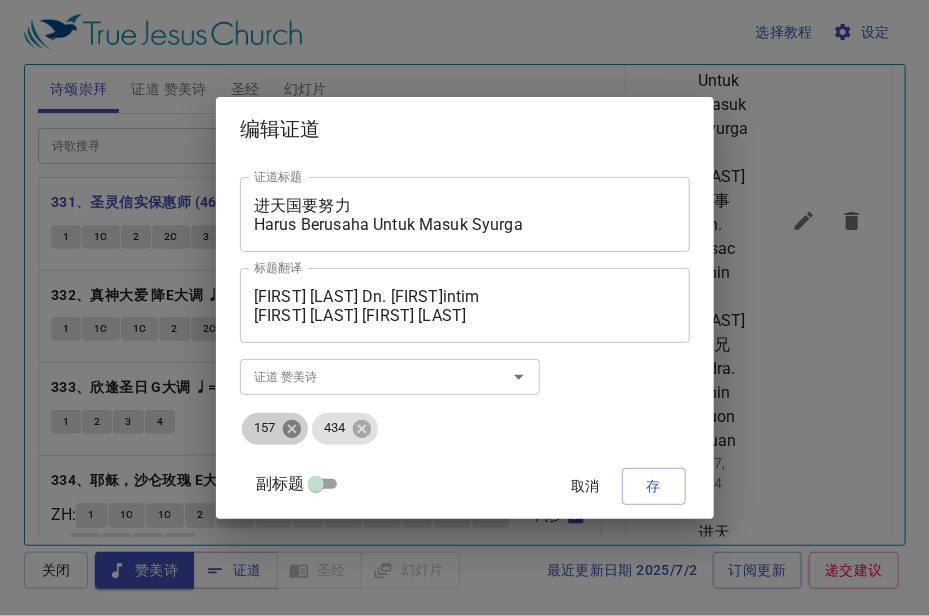 click at bounding box center [292, 428] 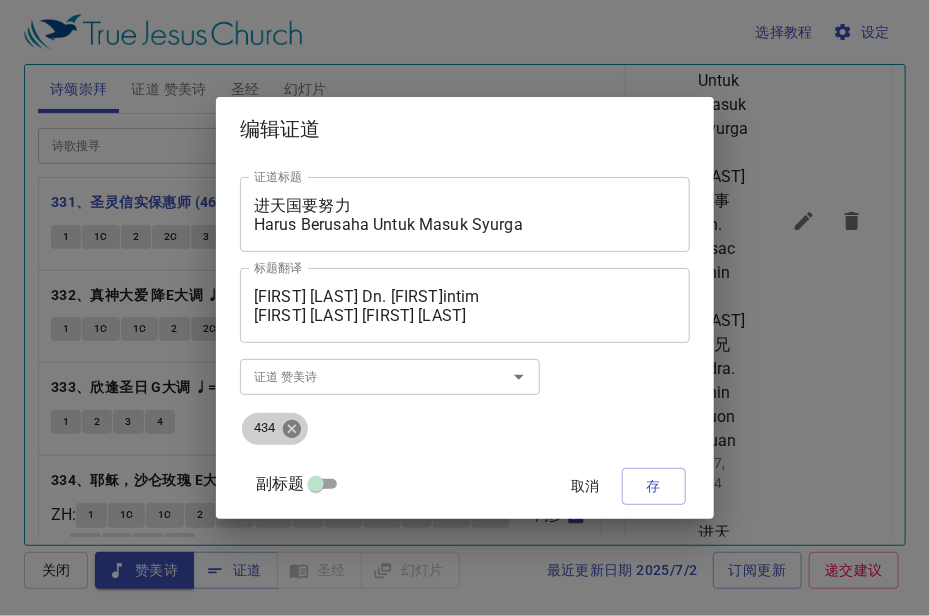 click at bounding box center [292, 428] 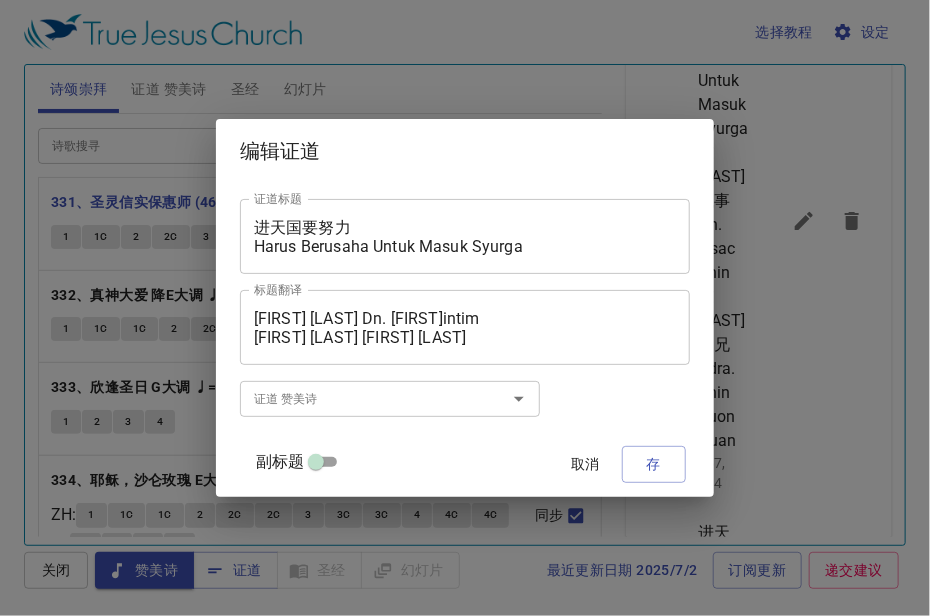 click on "证道 赞美诗" at bounding box center [360, 398] 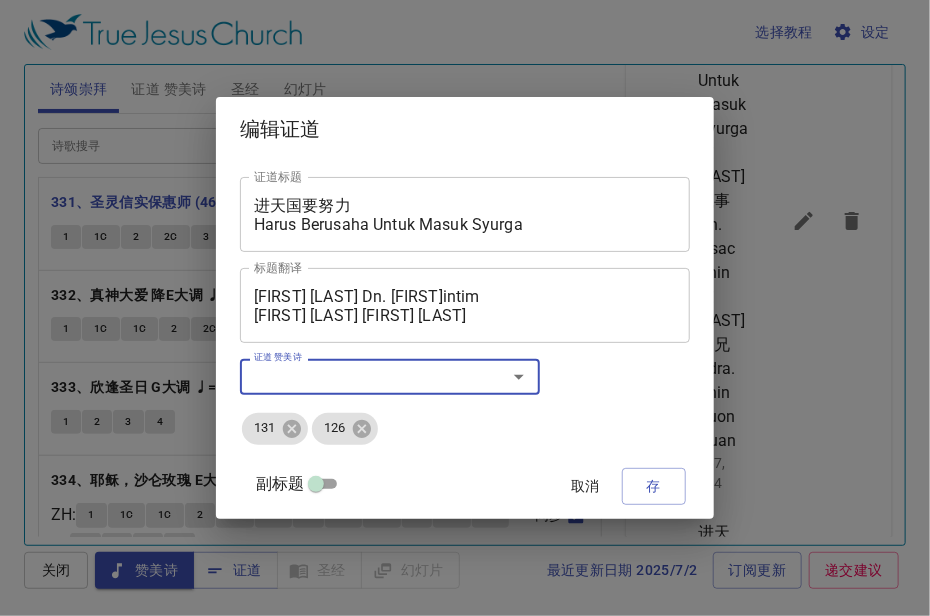 click on "进天国要努力
Harus Berusaha Untuk Masuk Syurga" at bounding box center [465, 215] 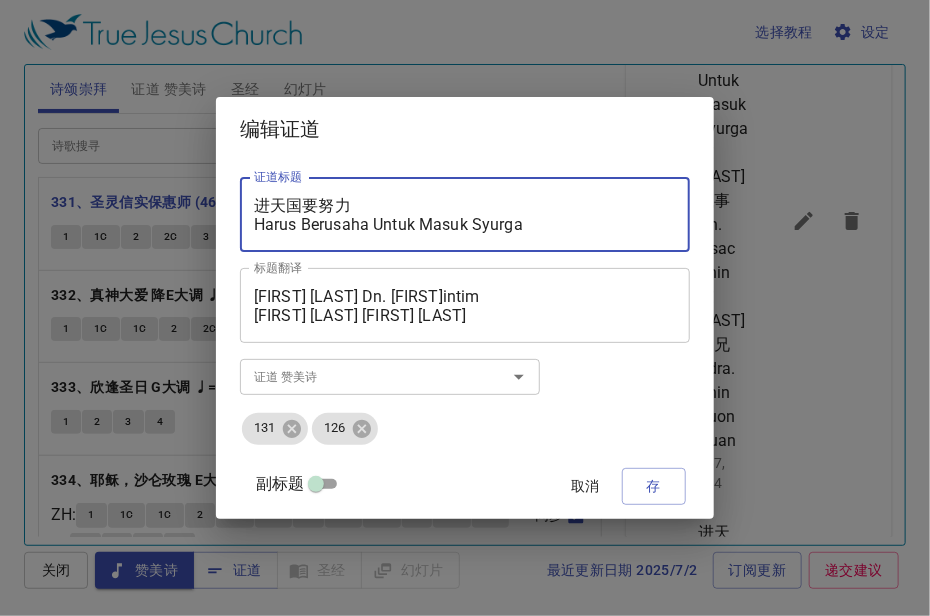 click on "进天国要努力
Harus Berusaha Untuk Masuk Syurga" at bounding box center [465, 215] 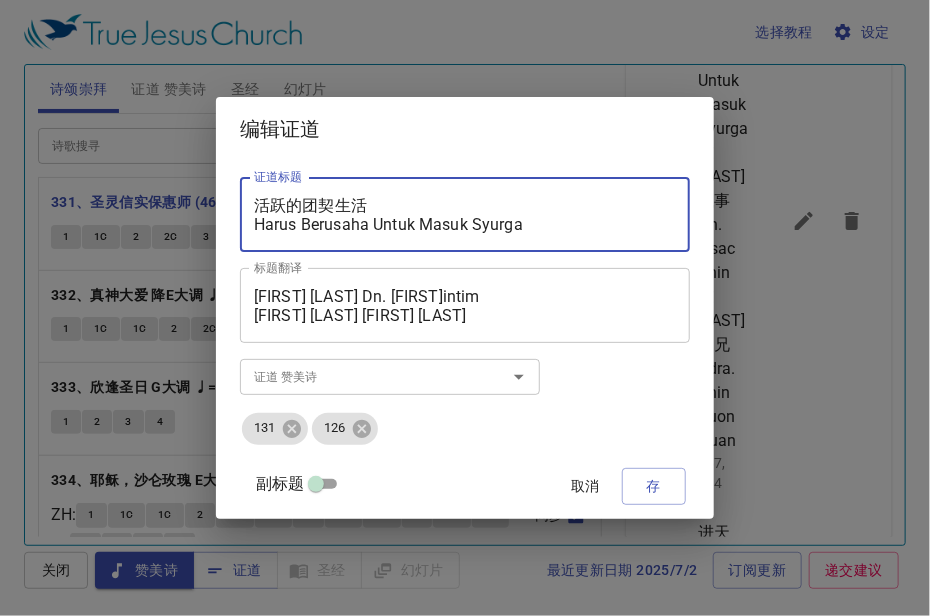 click on "活跃的团契生活
Harus Berusaha Untuk Masuk Syurga" at bounding box center [465, 215] 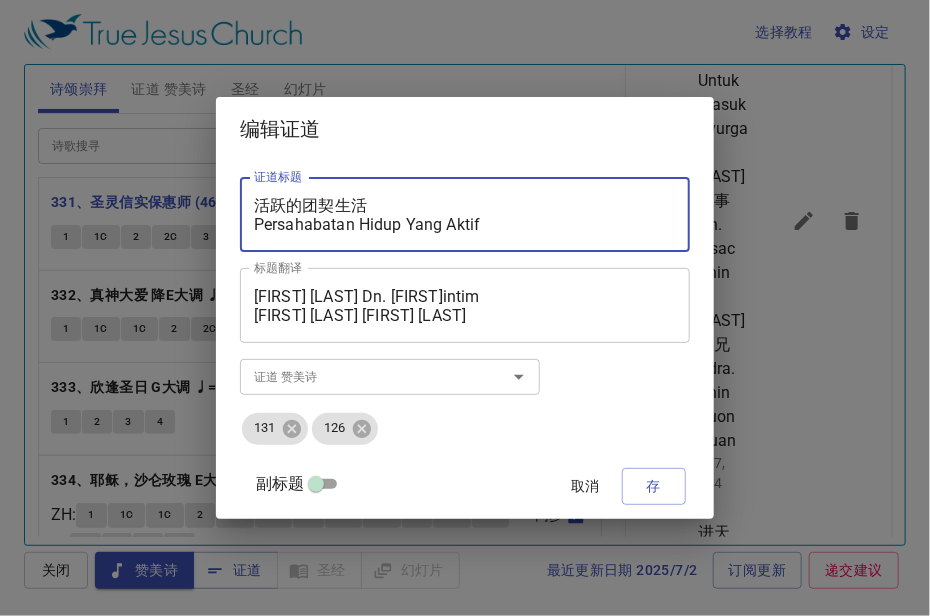 click on "活跃的团契生活
Persahabatan Hidup Yang Aktif" at bounding box center (465, 215) 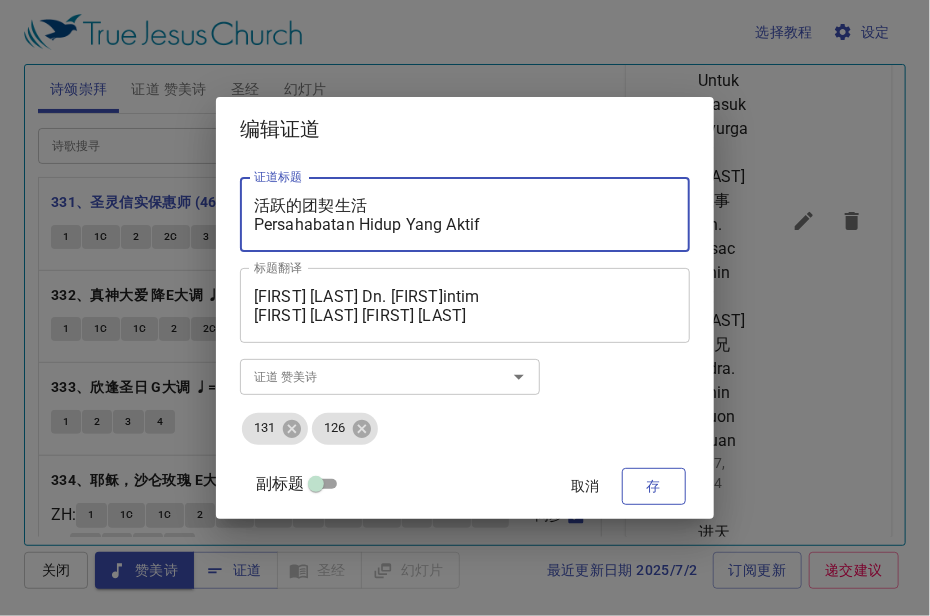 type on "活跃的团契生活
Persahabatan Hidup Yang Aktif" 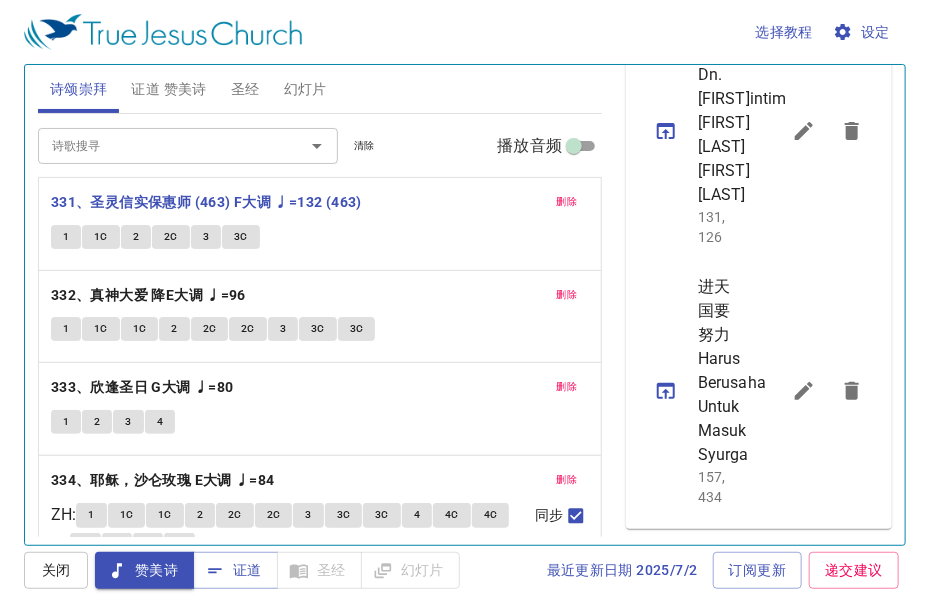 click at bounding box center [666, 131] 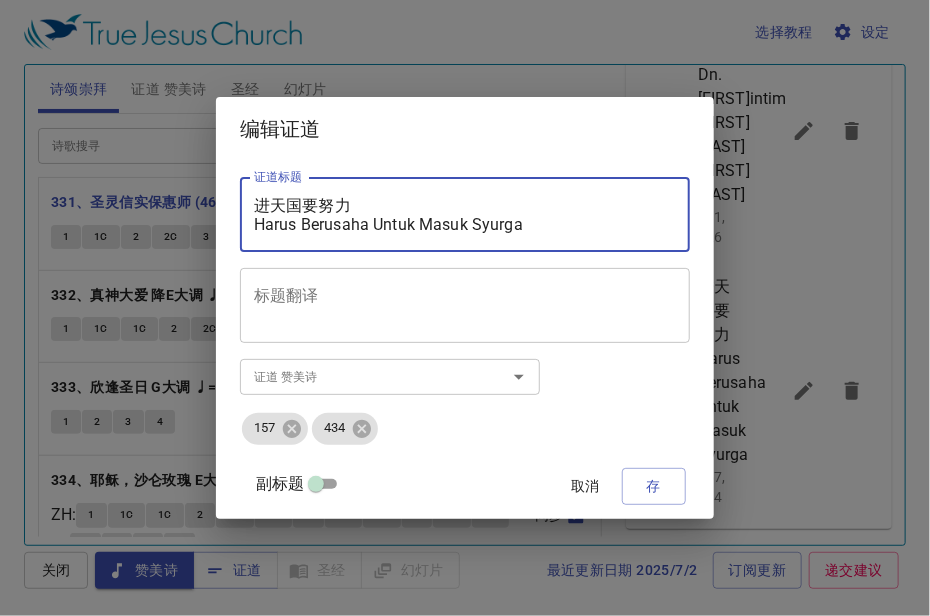 click on "进天国要努力
Harus Berusaha Untuk Masuk Syurga" at bounding box center (465, 215) 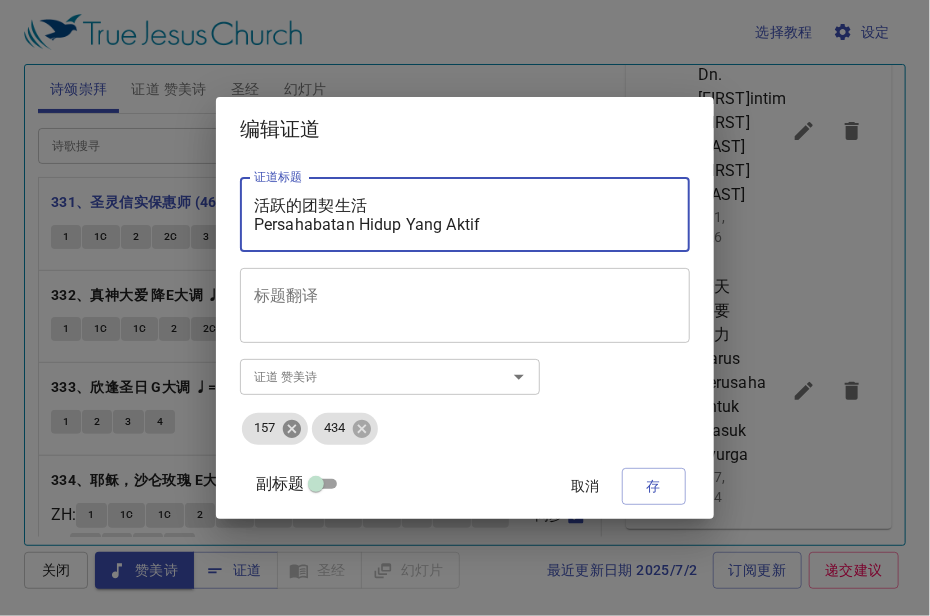 type on "活跃的团契生活
Persahabatan Hidup Yang Aktif" 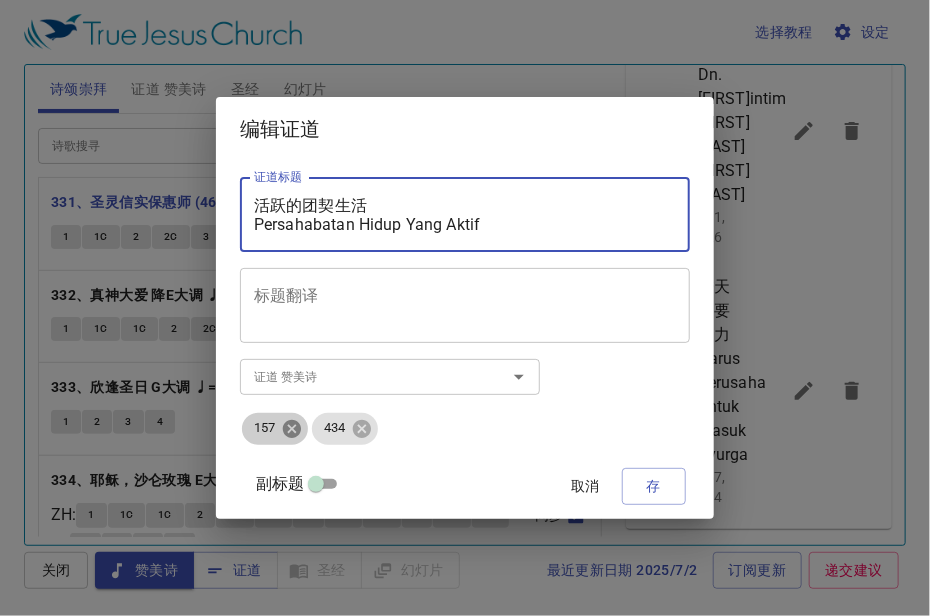 click at bounding box center [292, 429] 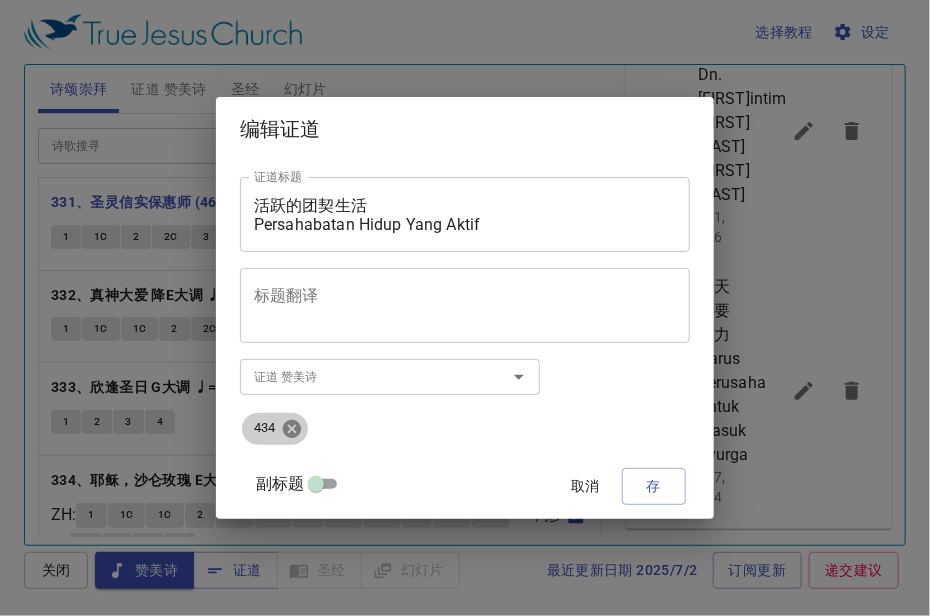 click at bounding box center [292, 429] 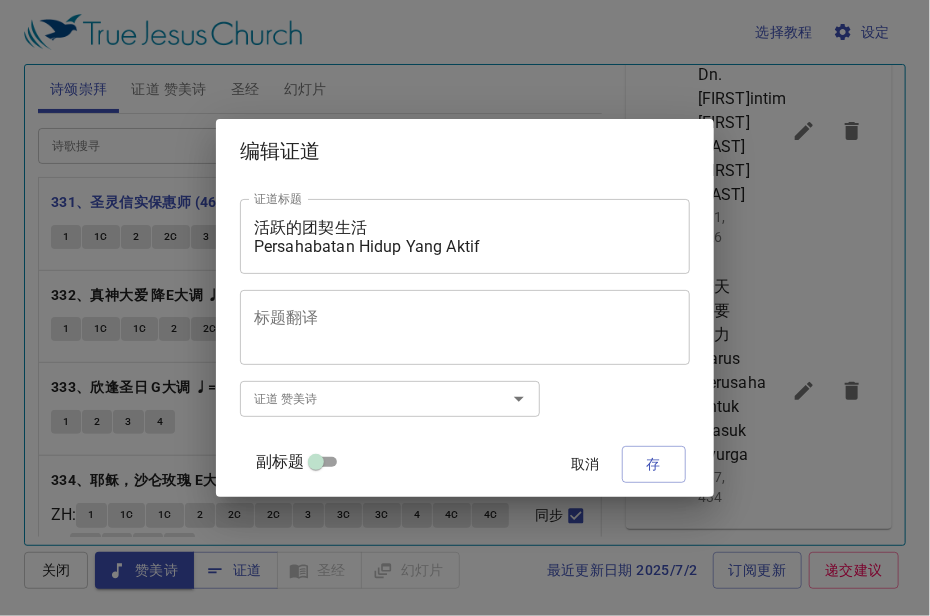 click on "证道 赞美诗" at bounding box center (360, 398) 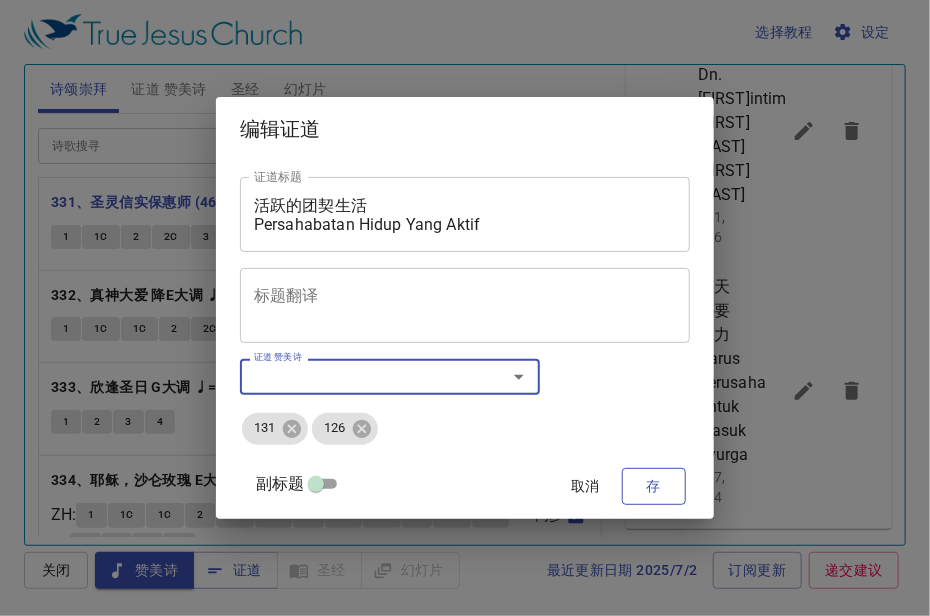 click on "存" at bounding box center (654, 486) 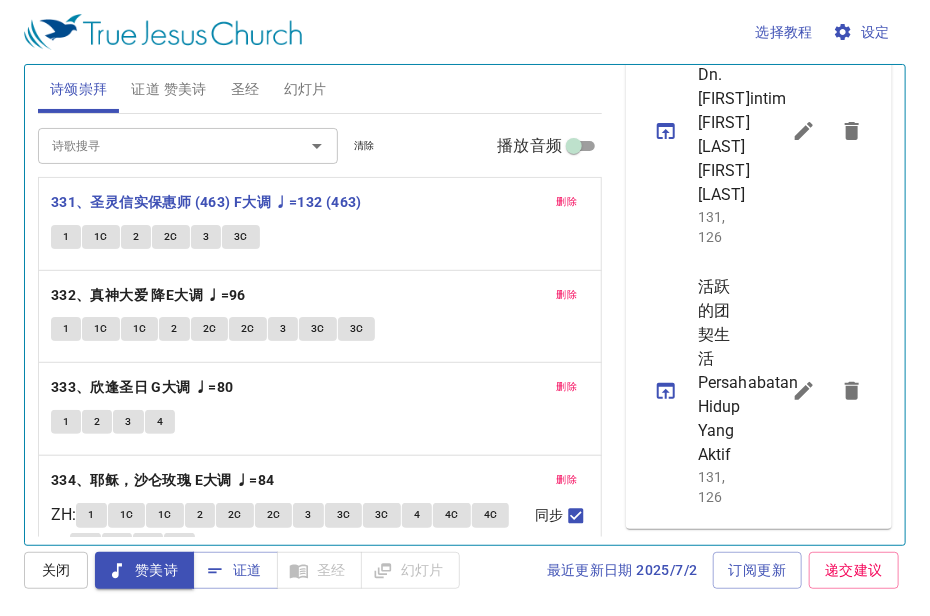 scroll, scrollTop: 1166, scrollLeft: 0, axis: vertical 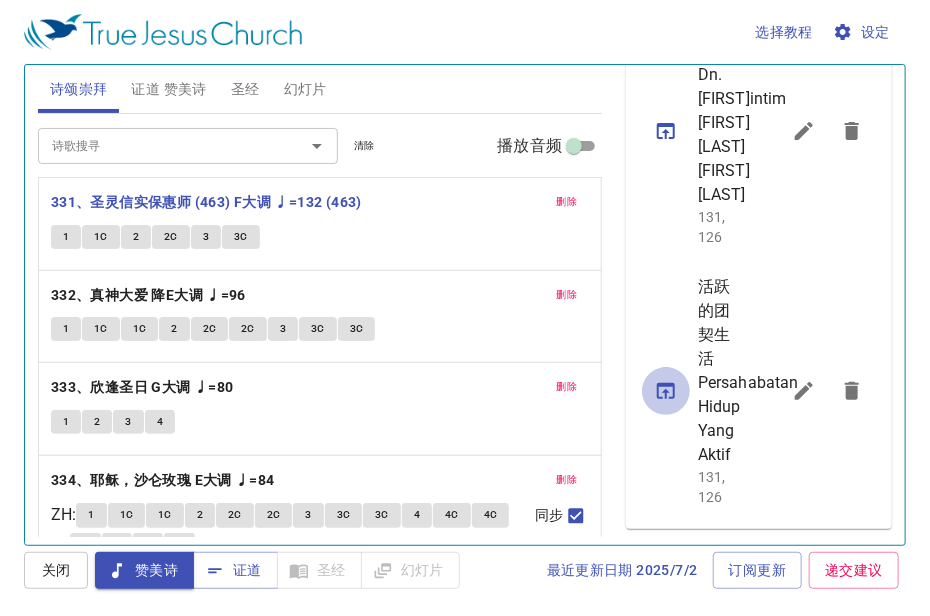 click at bounding box center (666, 131) 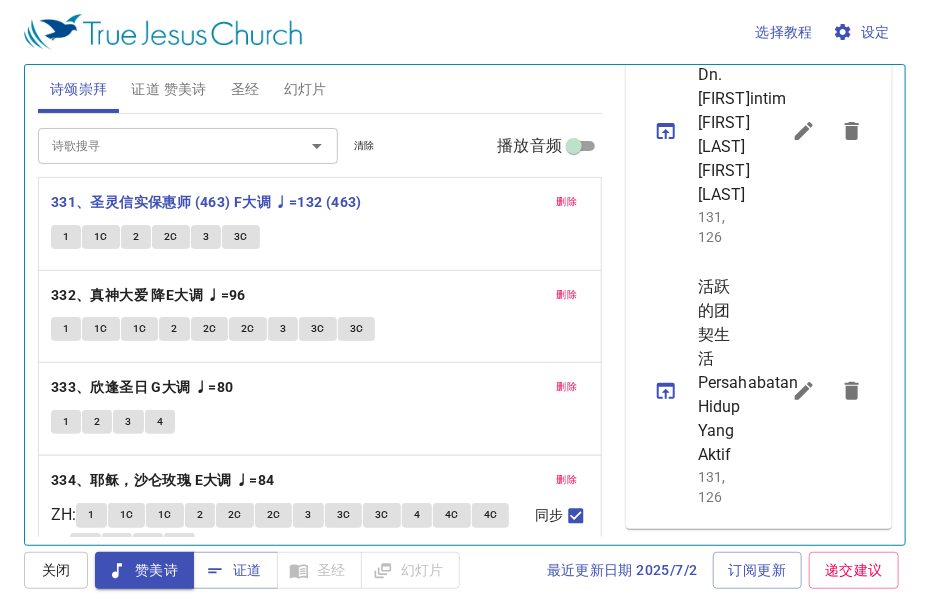 scroll, scrollTop: 966, scrollLeft: 0, axis: vertical 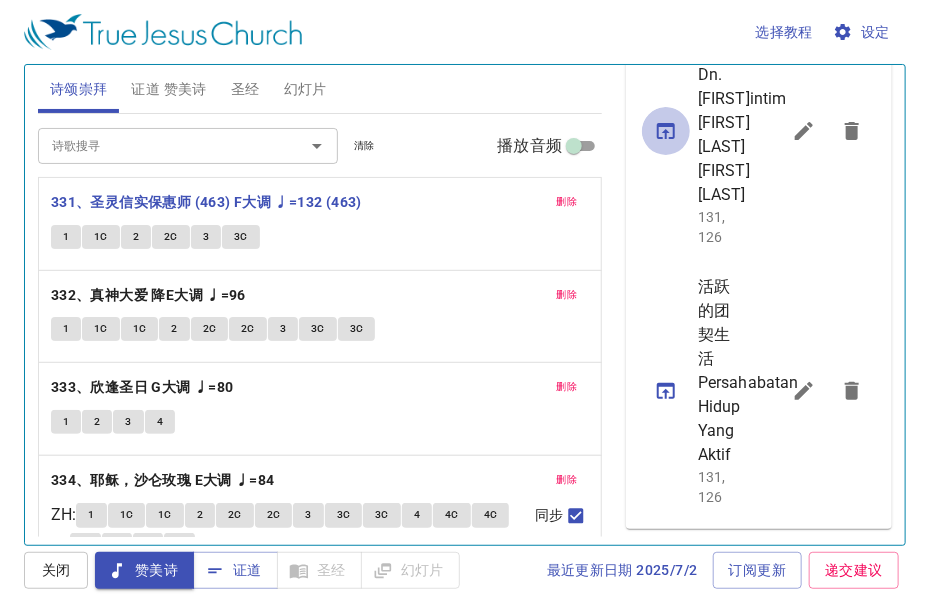 click at bounding box center (666, 131) 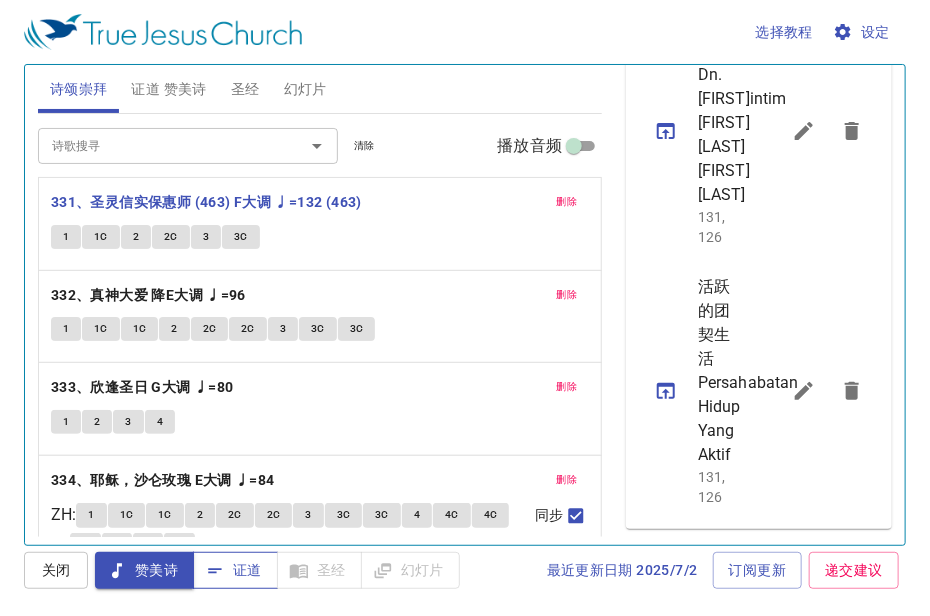click on "证道" at bounding box center [235, 570] 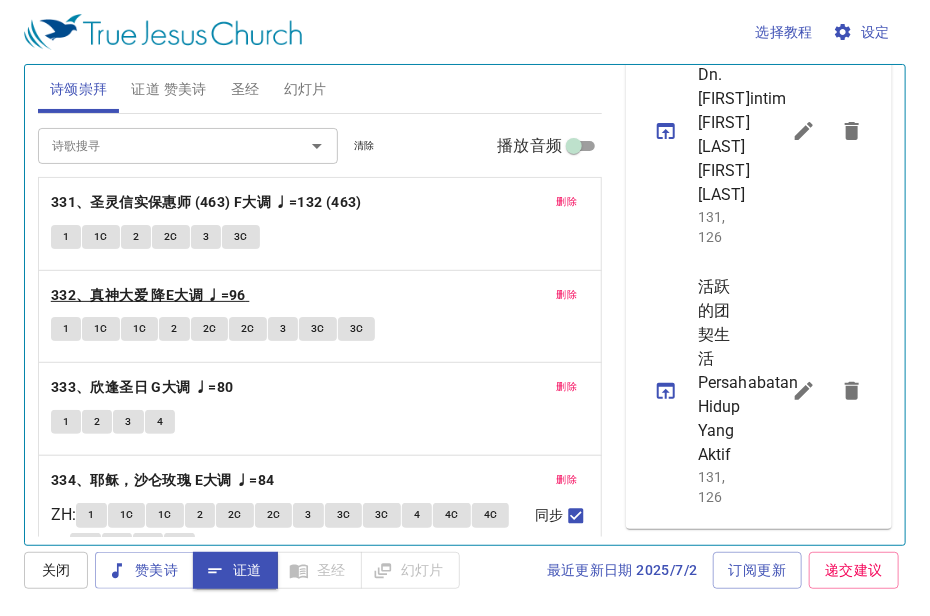 click on "332、真神大爱 降E大调 ♩=96" at bounding box center (206, 202) 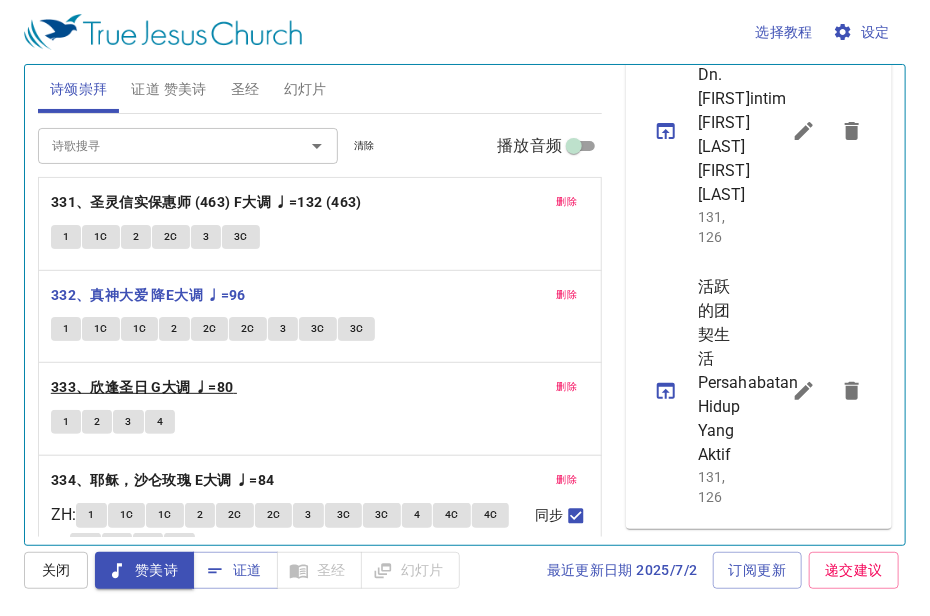 click on "333、欣逢圣日 G大调 ♩=80" at bounding box center [206, 202] 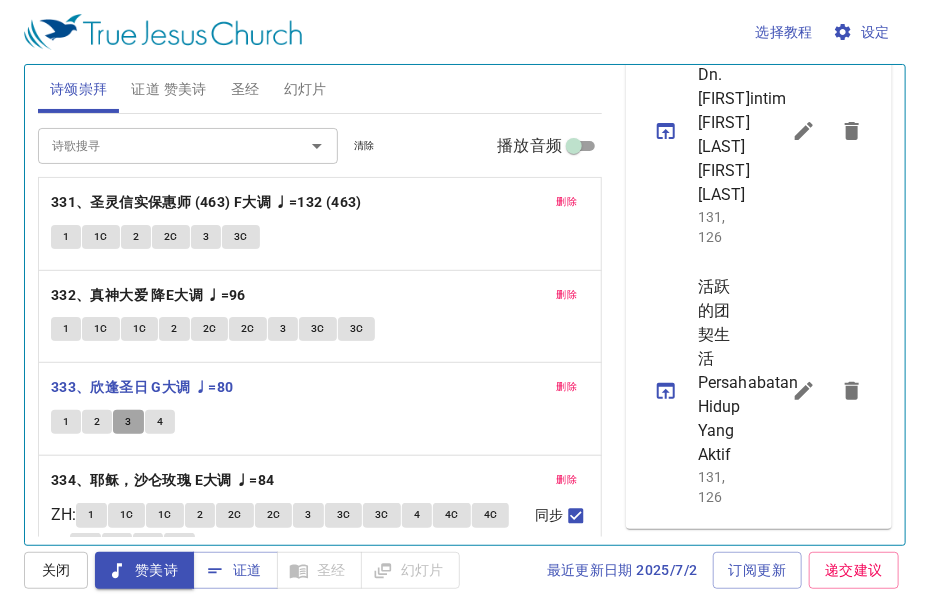 click on "3" at bounding box center [128, 422] 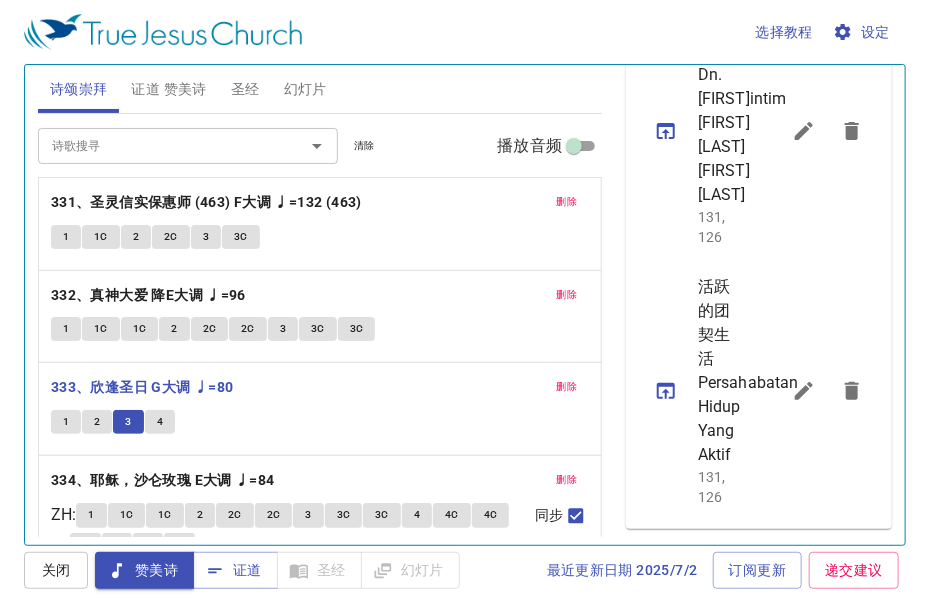 type 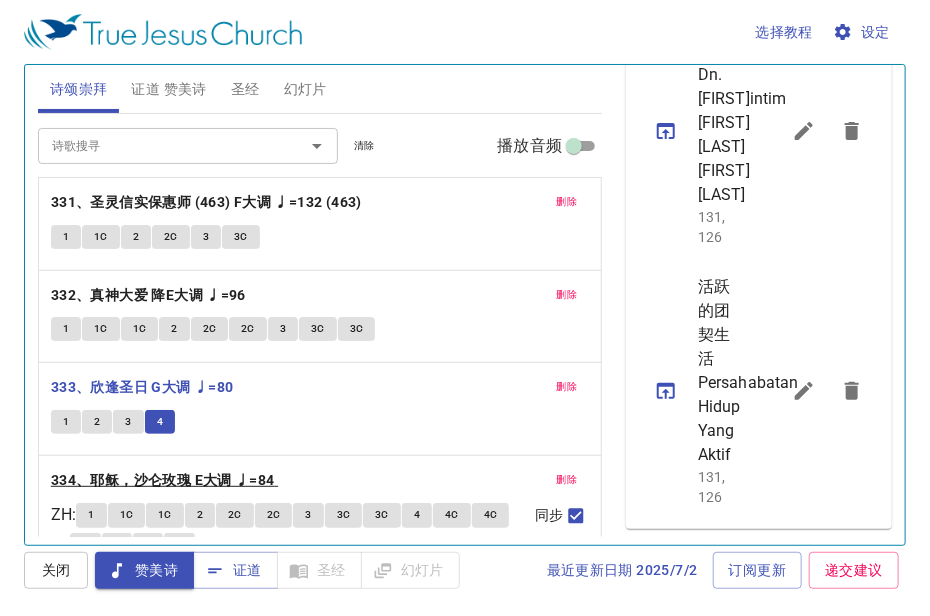 click on "334、耶稣，沙仑玫瑰 E大调 ♩=84" at bounding box center (206, 202) 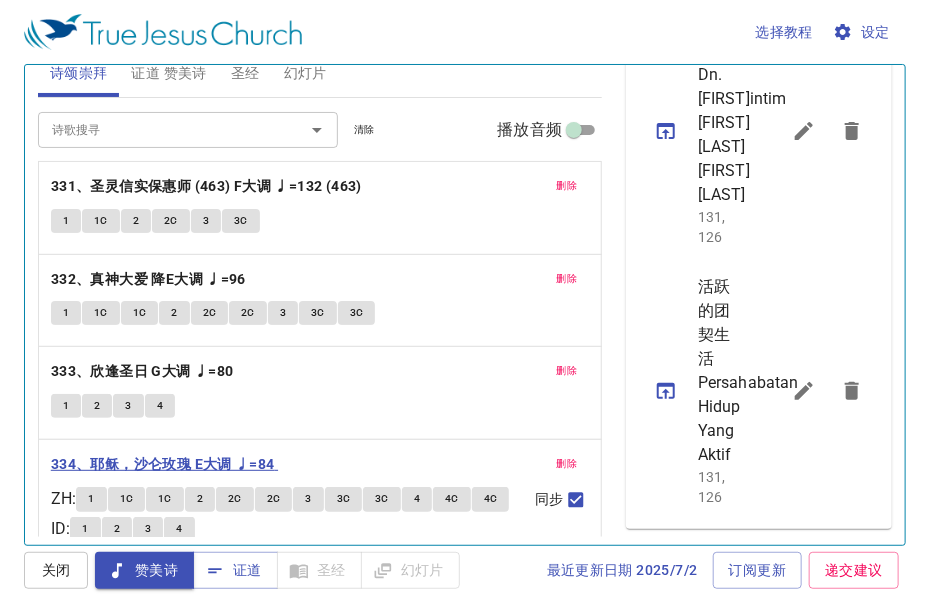 scroll, scrollTop: 66, scrollLeft: 0, axis: vertical 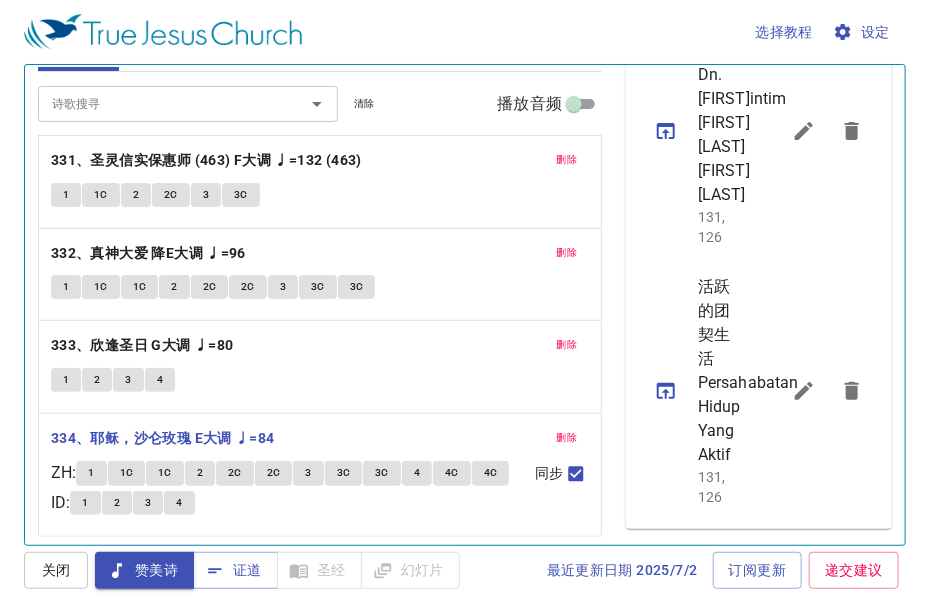click on "1" at bounding box center [91, 473] 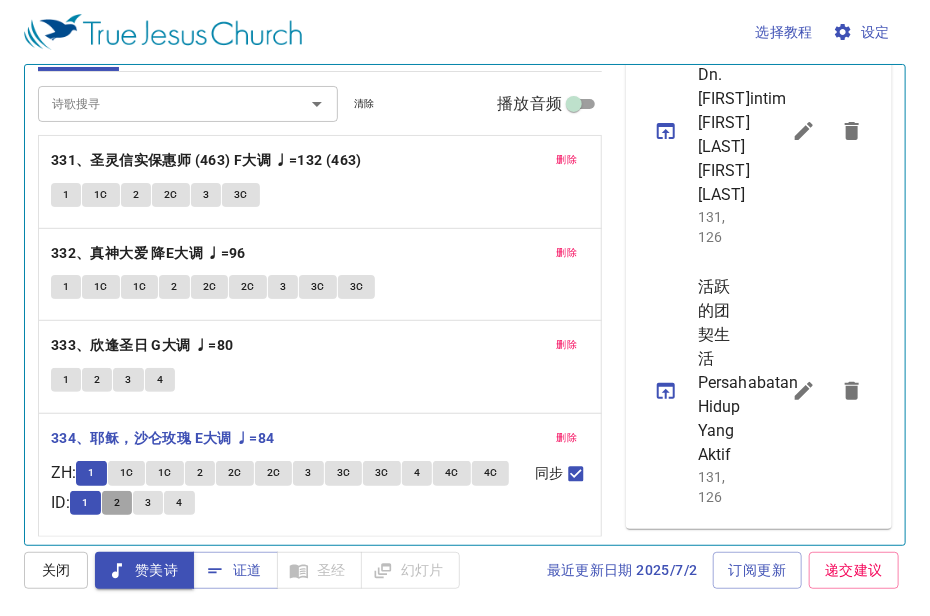 click on "2" at bounding box center (91, 473) 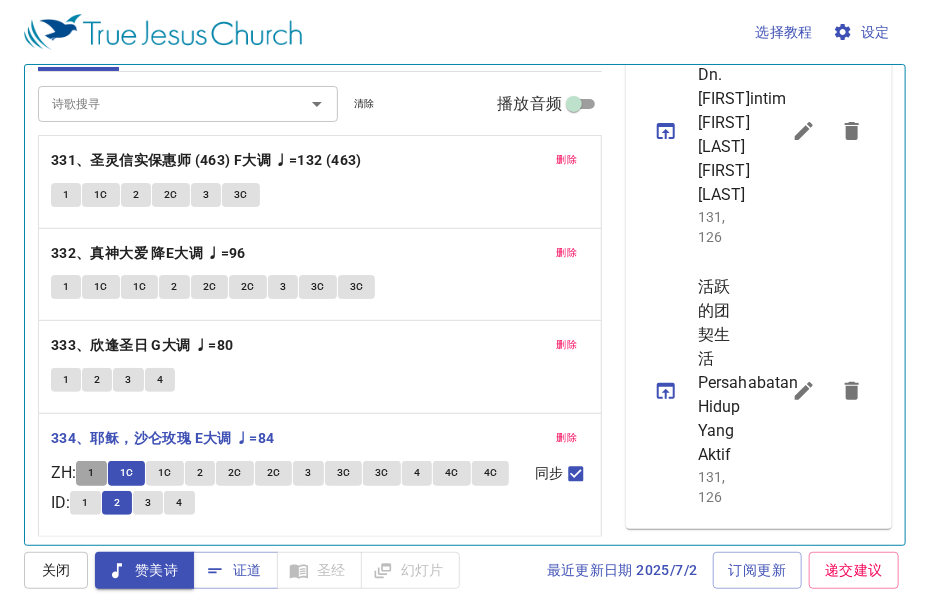 click on "1" at bounding box center [91, 473] 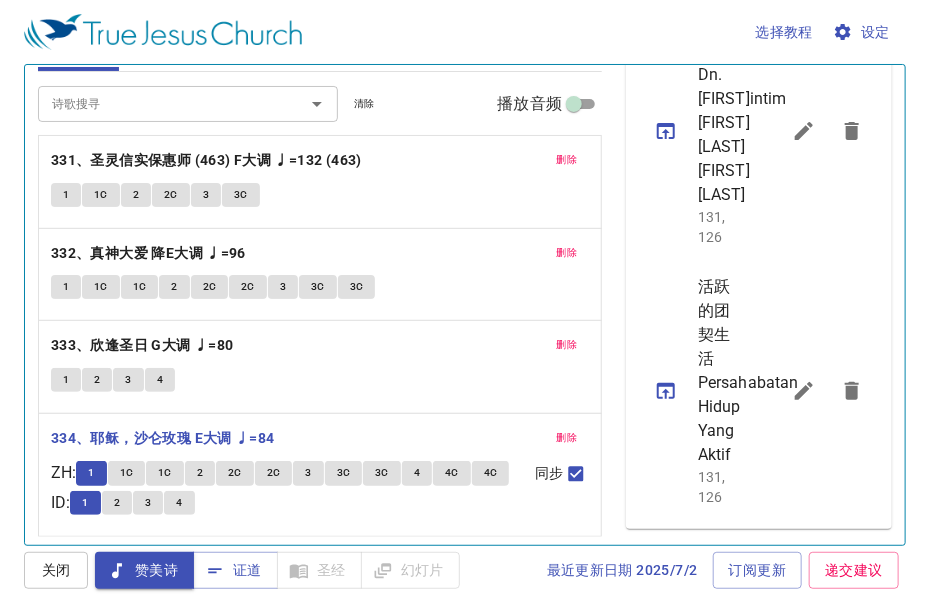click on "1C" at bounding box center [91, 473] 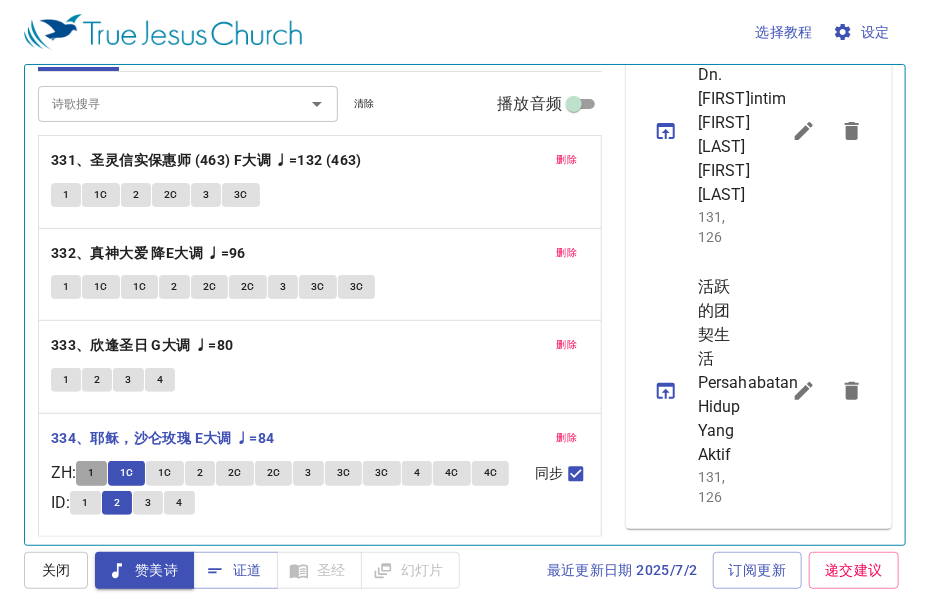 click on "1" at bounding box center (91, 473) 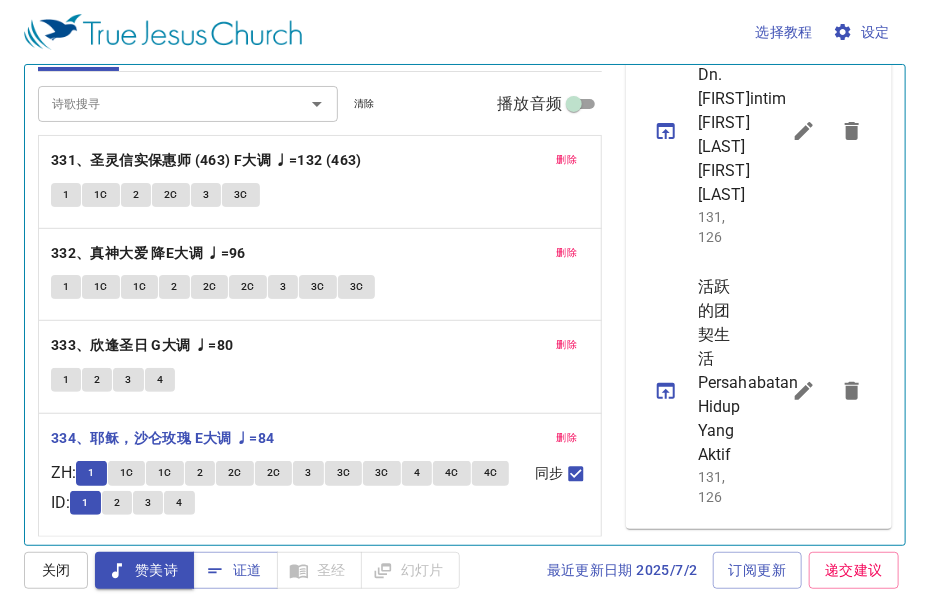 type 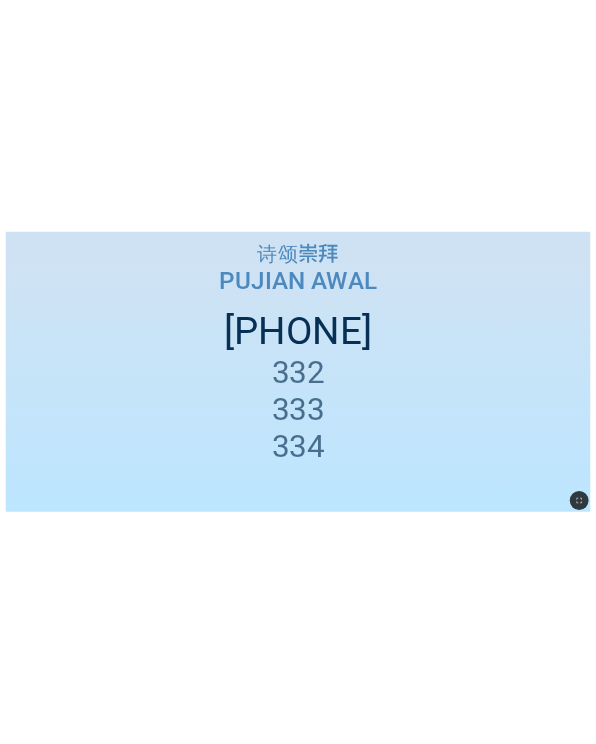 scroll, scrollTop: 0, scrollLeft: 0, axis: both 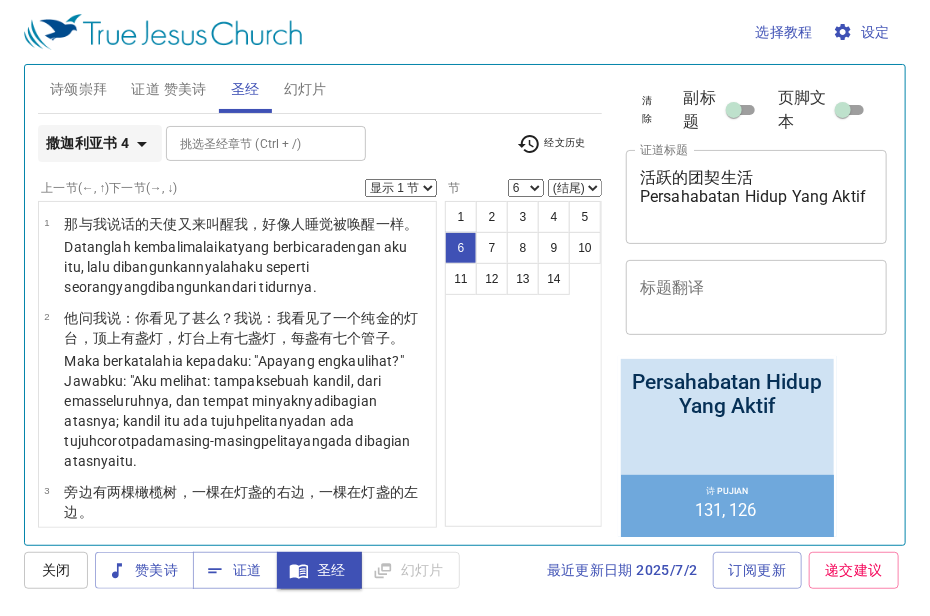 click at bounding box center (142, 144) 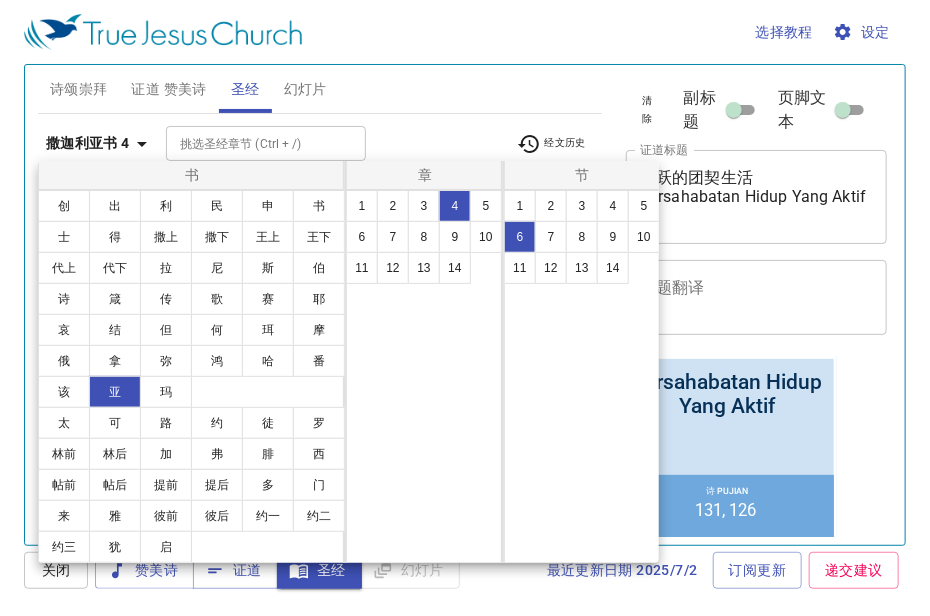 scroll, scrollTop: 532, scrollLeft: 0, axis: vertical 